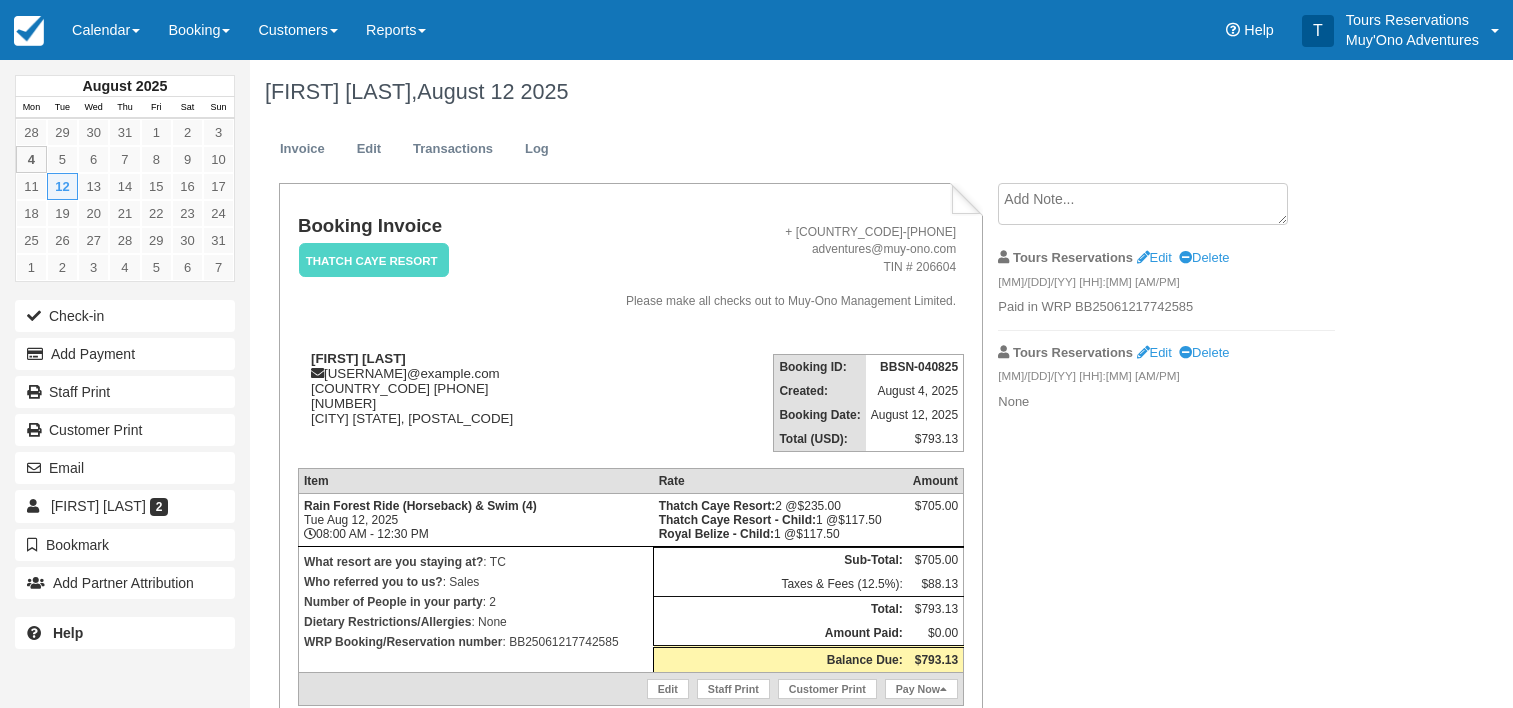 scroll, scrollTop: 90, scrollLeft: 0, axis: vertical 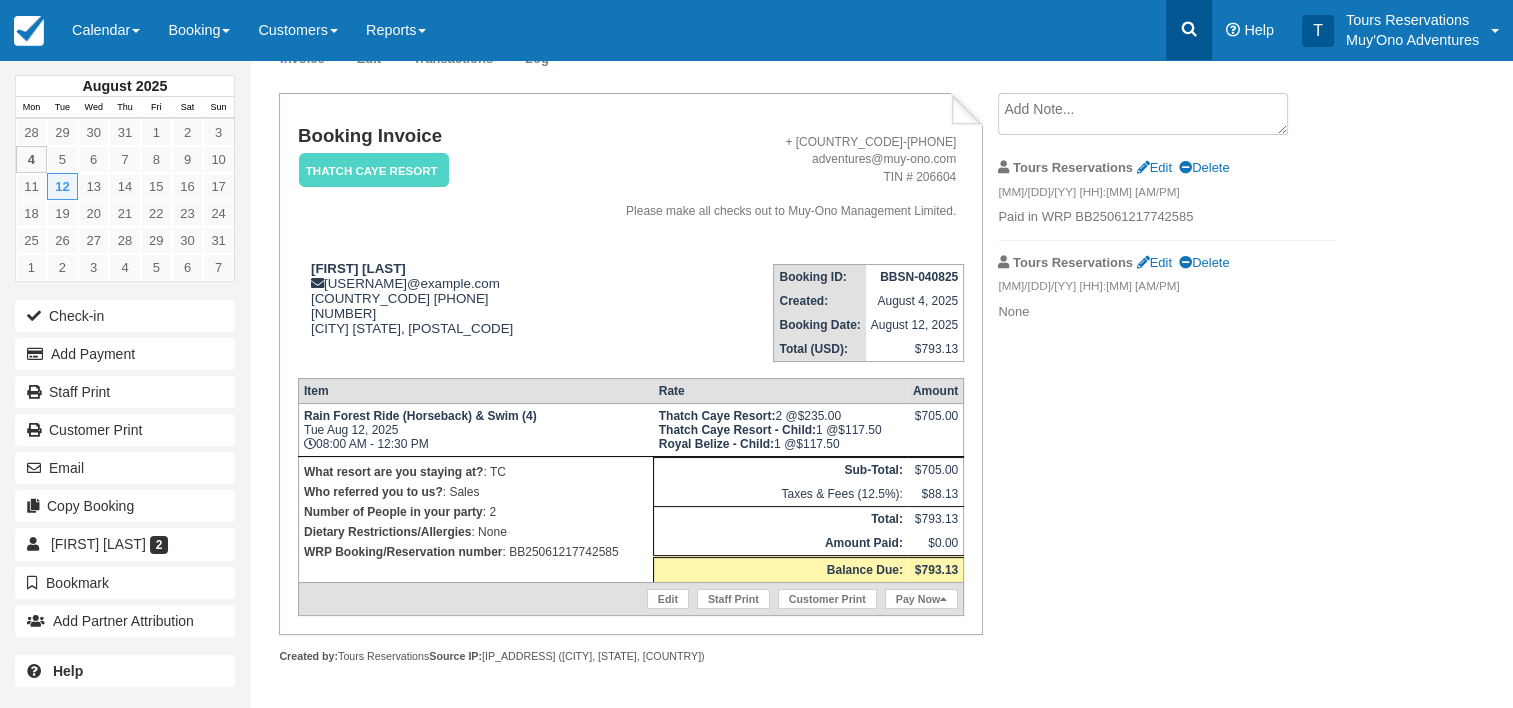 click at bounding box center (1189, 30) 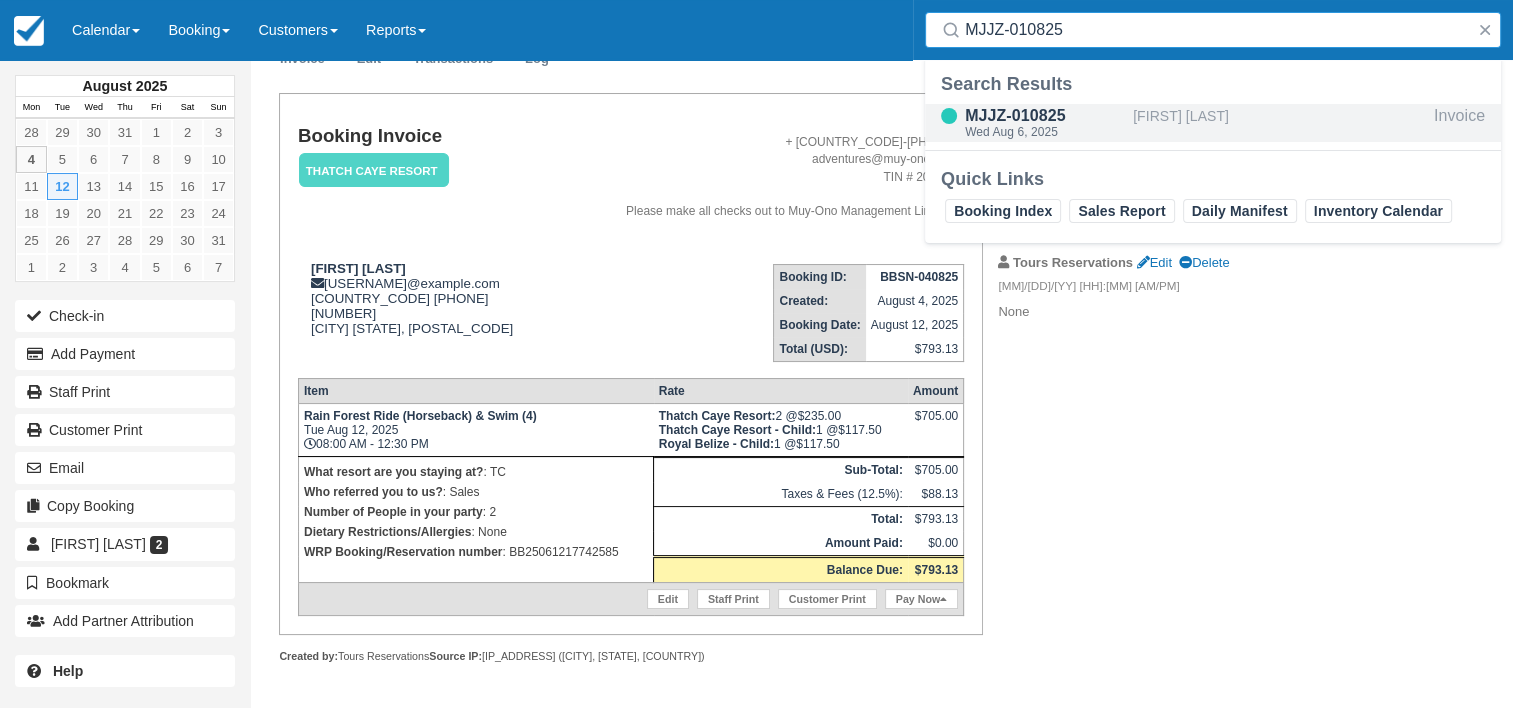 type on "MJJZ-010825" 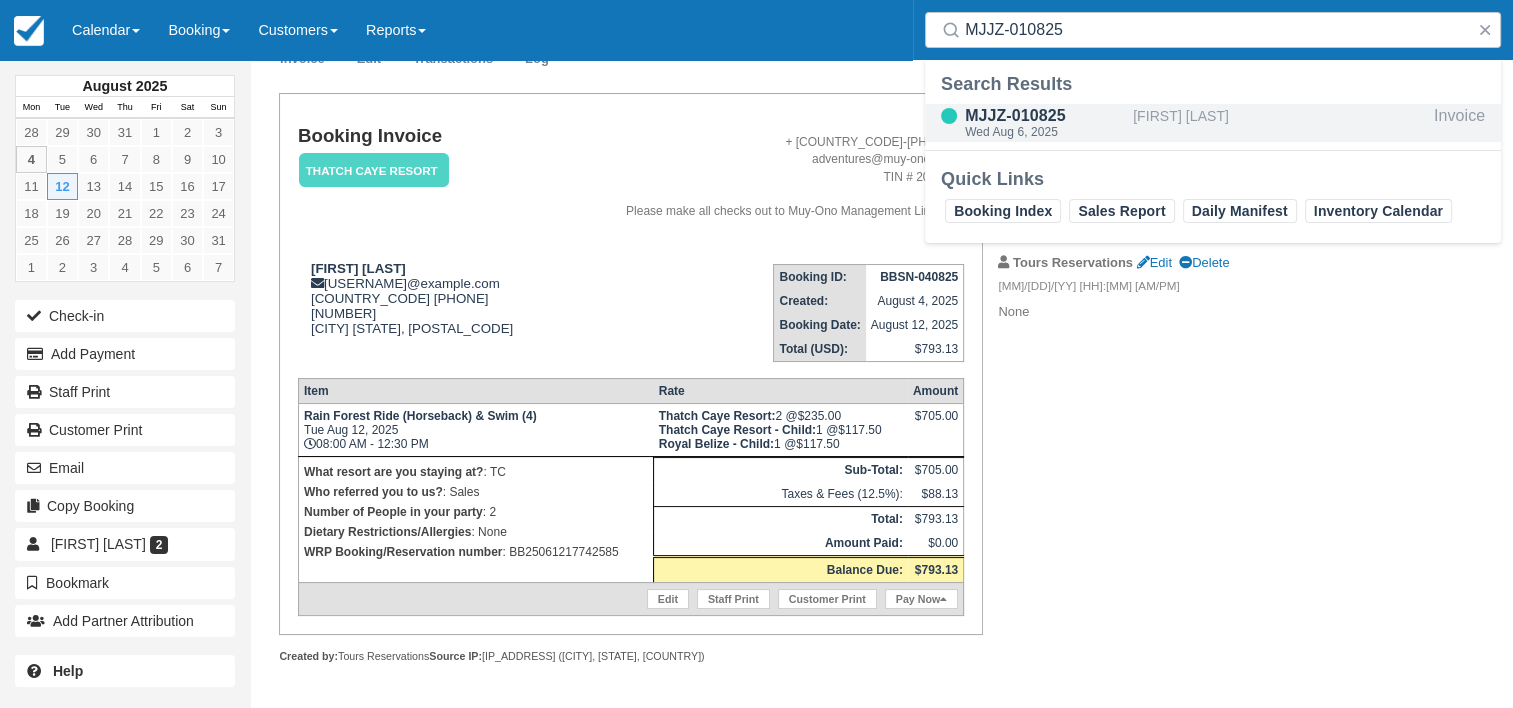 click on "Wed Aug 6, 2025" at bounding box center (1045, 132) 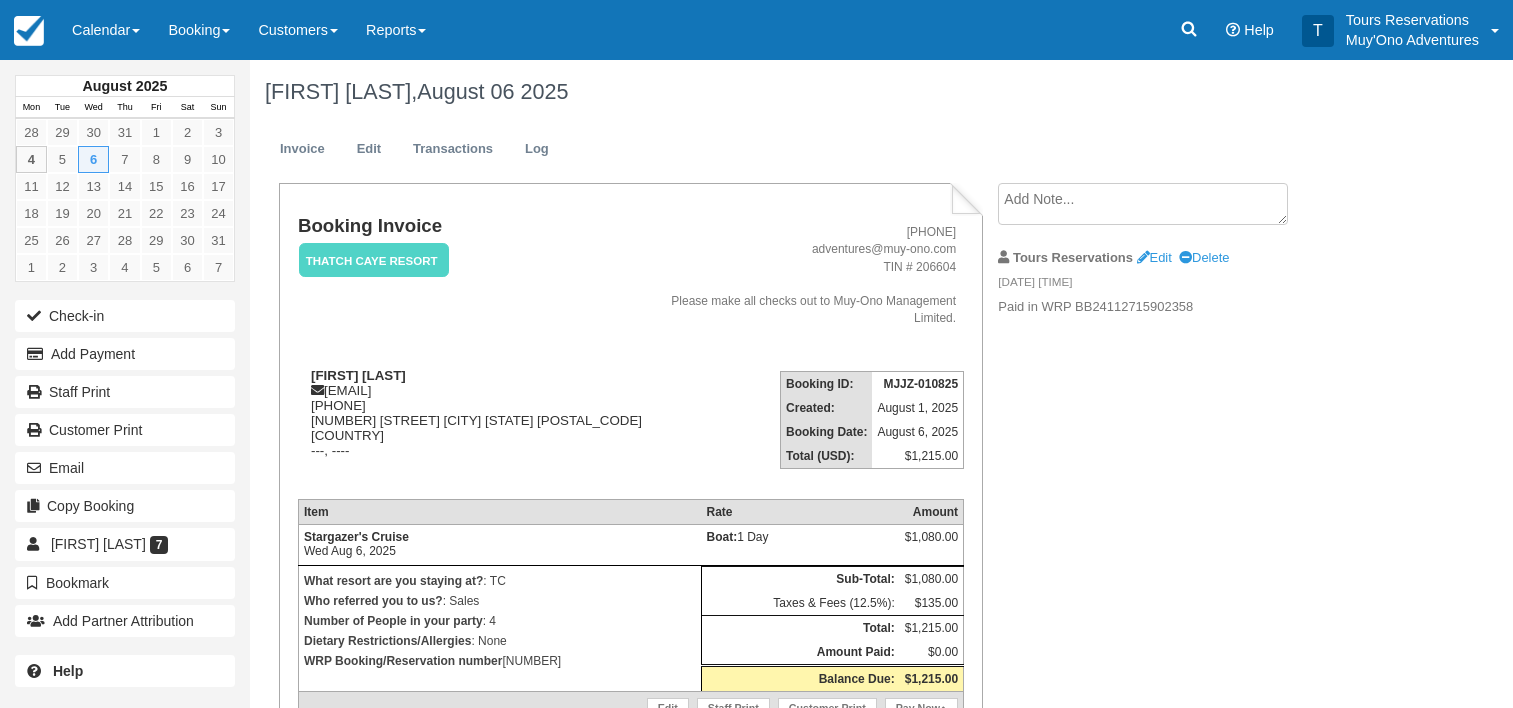 scroll, scrollTop: 0, scrollLeft: 0, axis: both 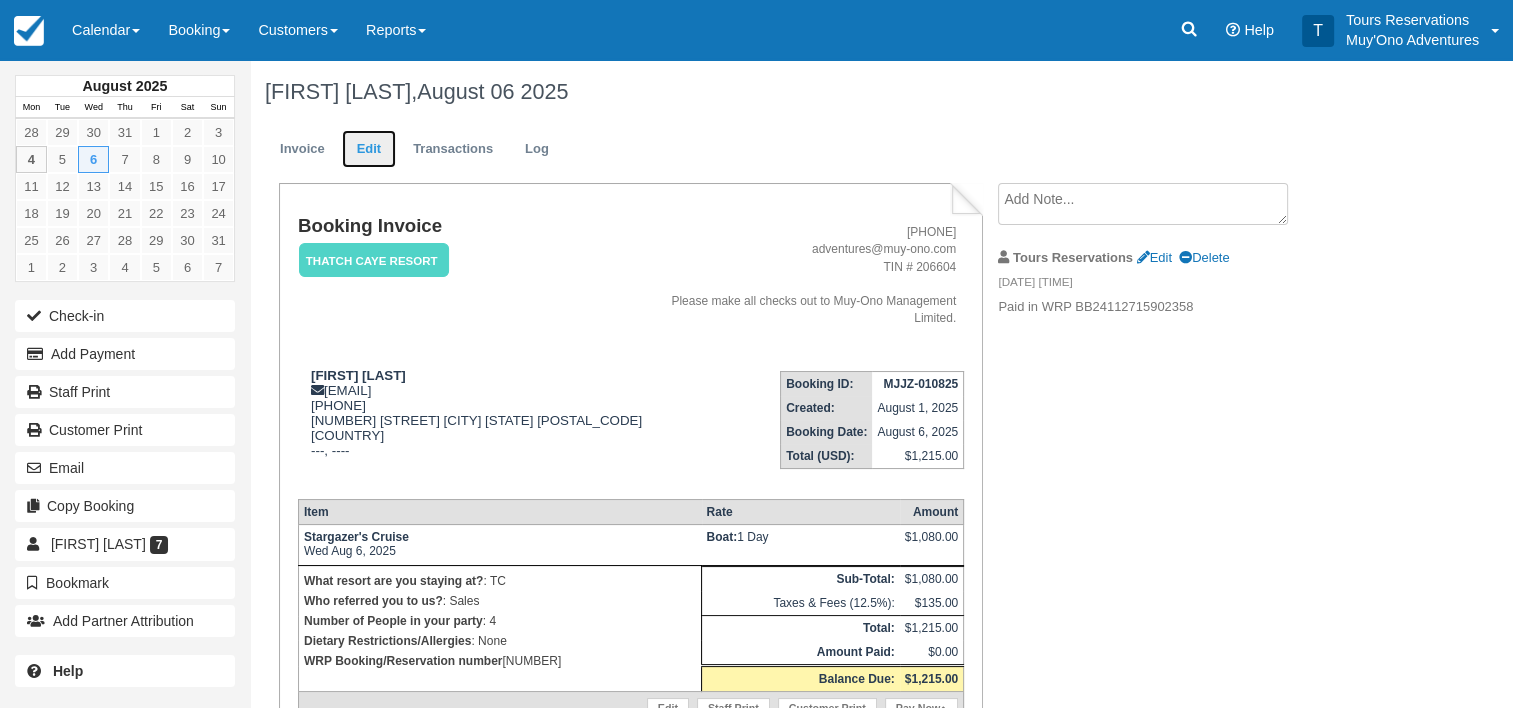 click on "Edit" at bounding box center [369, 149] 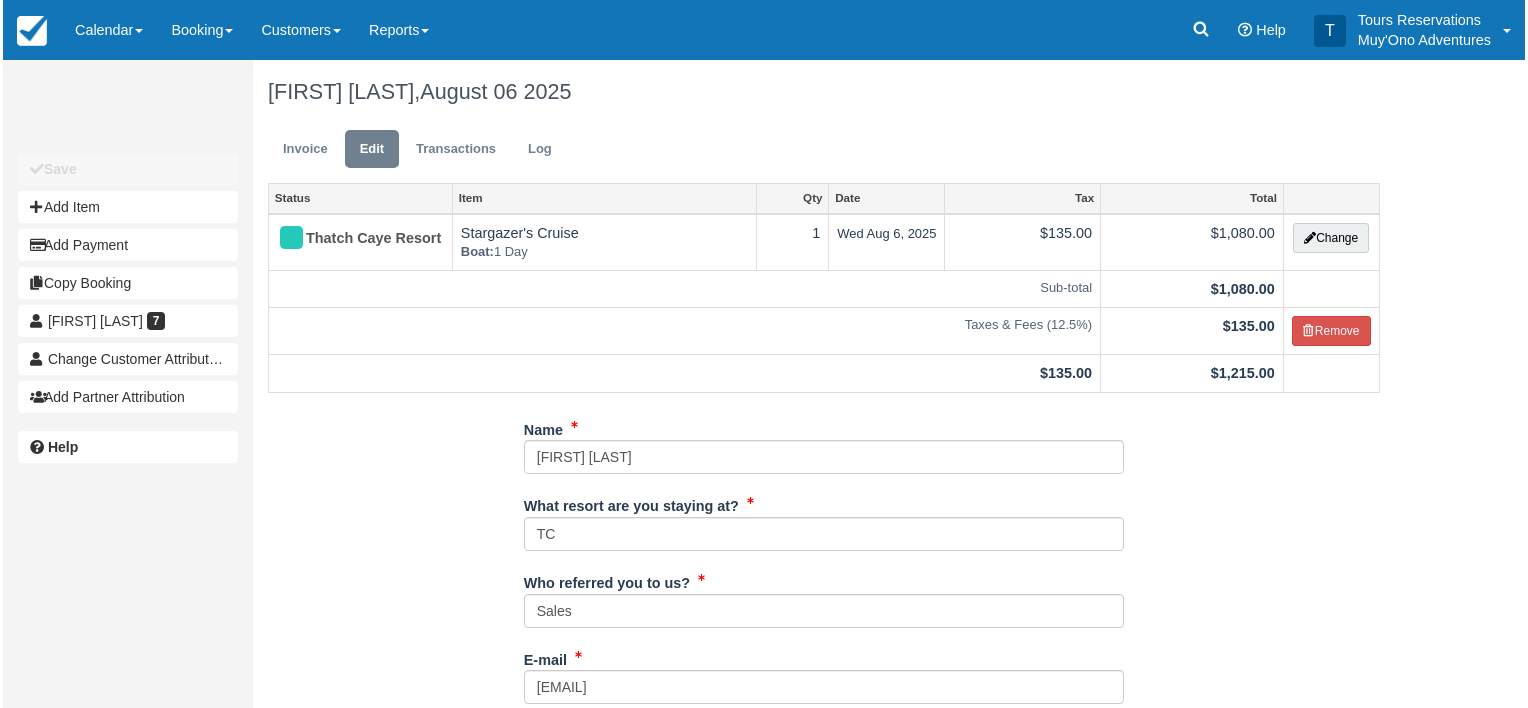 scroll, scrollTop: 0, scrollLeft: 0, axis: both 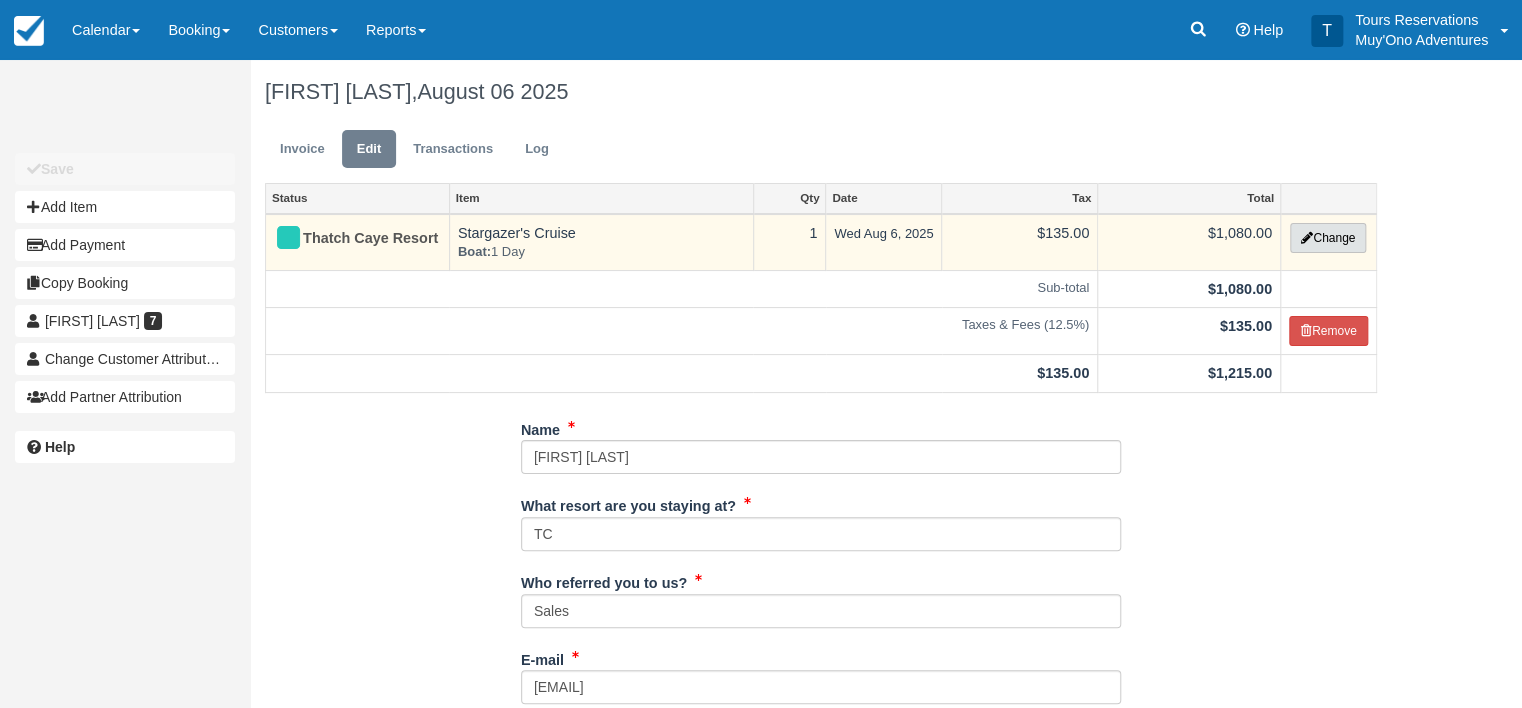 click on "Change" at bounding box center [1328, 238] 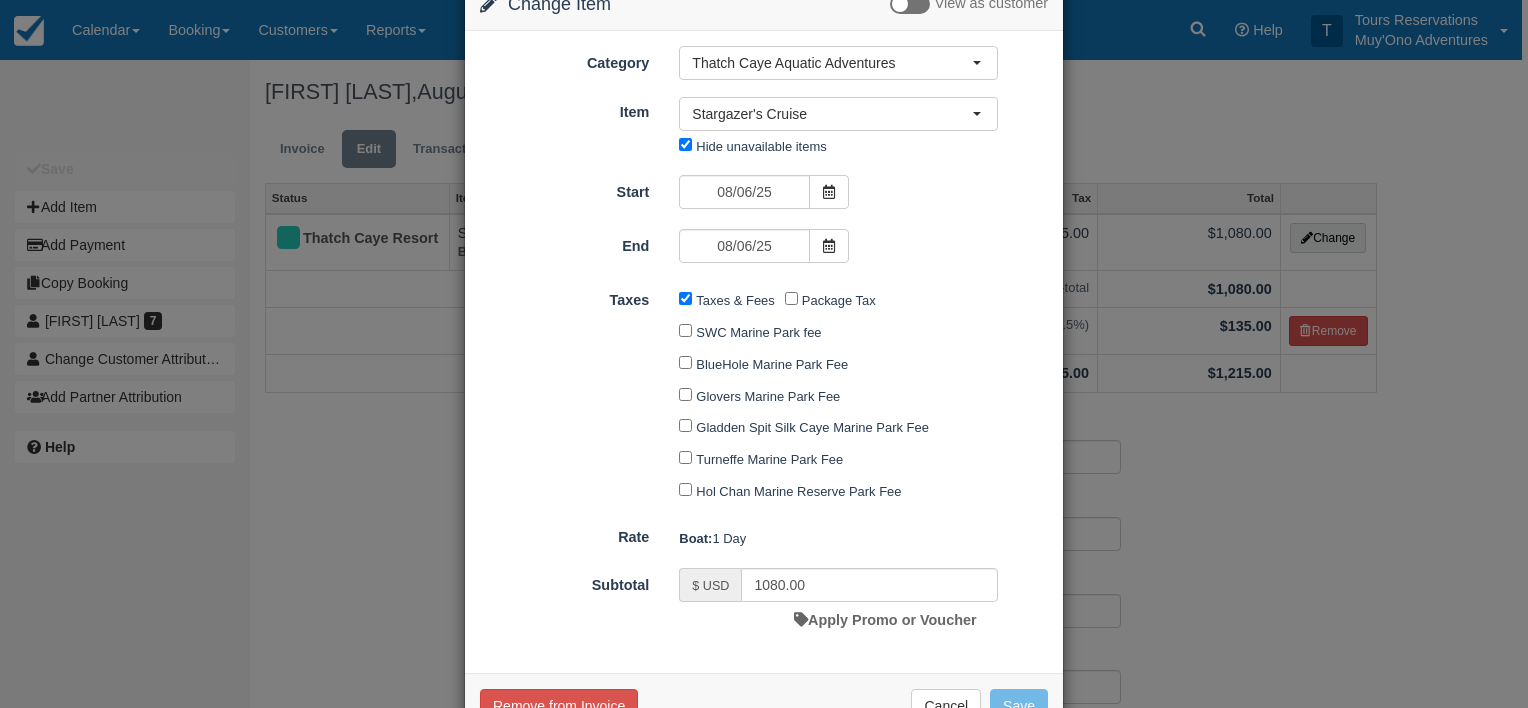 scroll, scrollTop: 50, scrollLeft: 0, axis: vertical 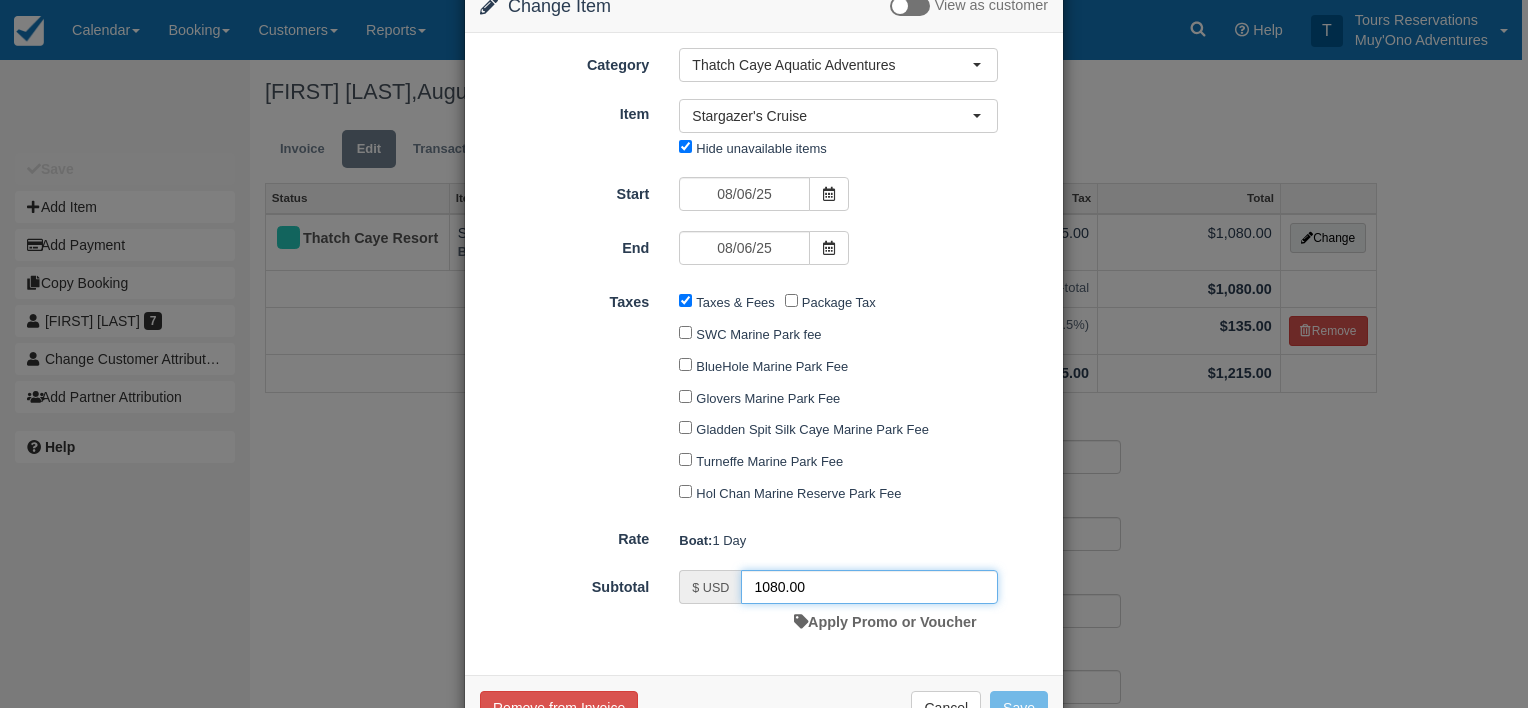 click on "1080.00" at bounding box center [869, 587] 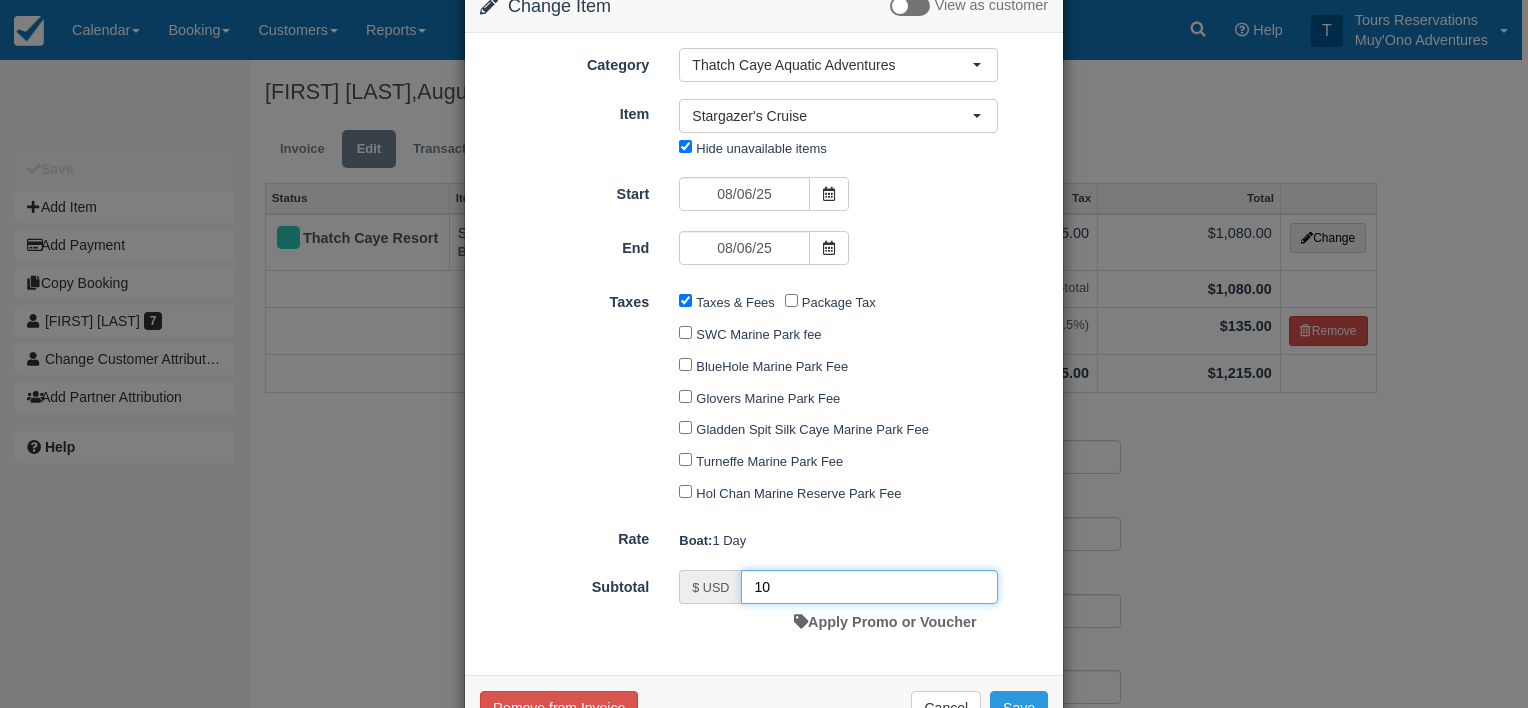 type on "1" 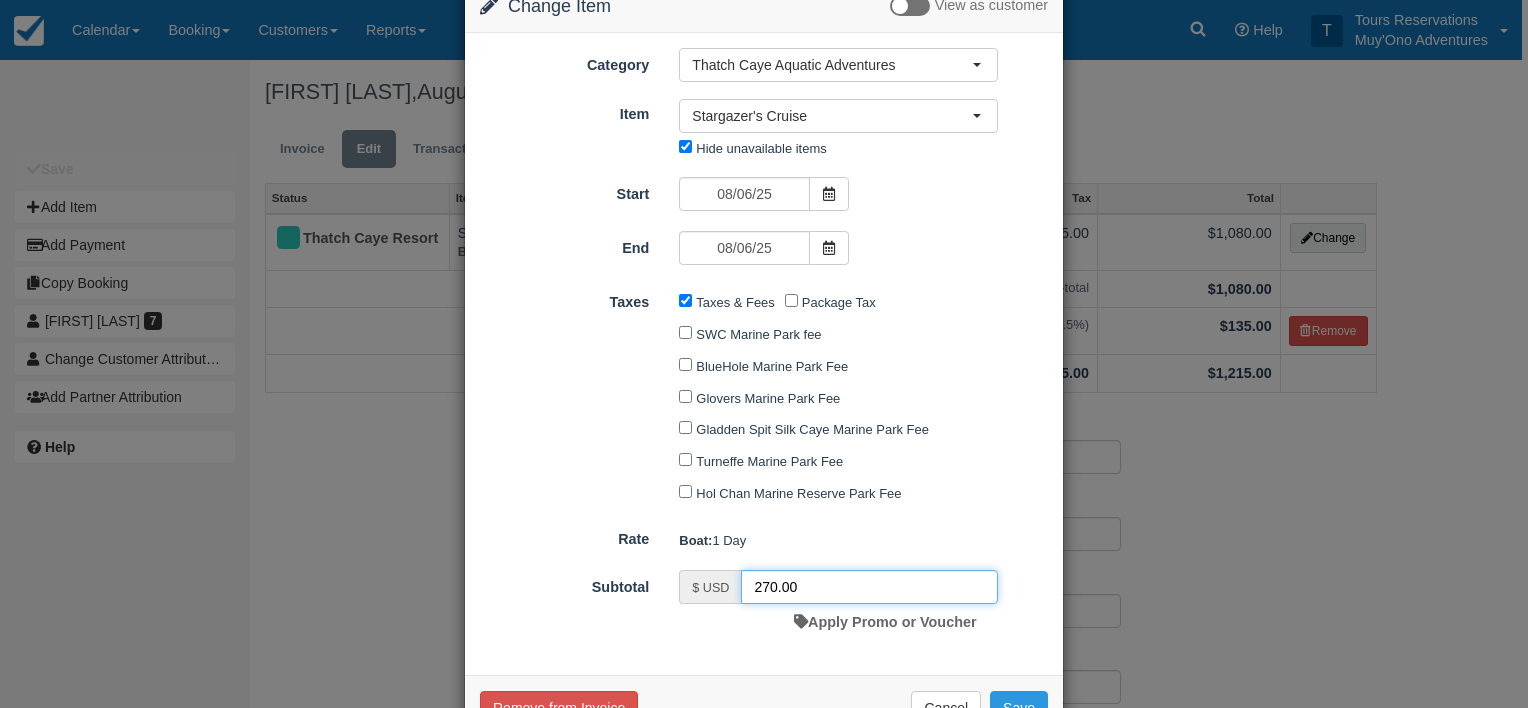 scroll, scrollTop: 110, scrollLeft: 0, axis: vertical 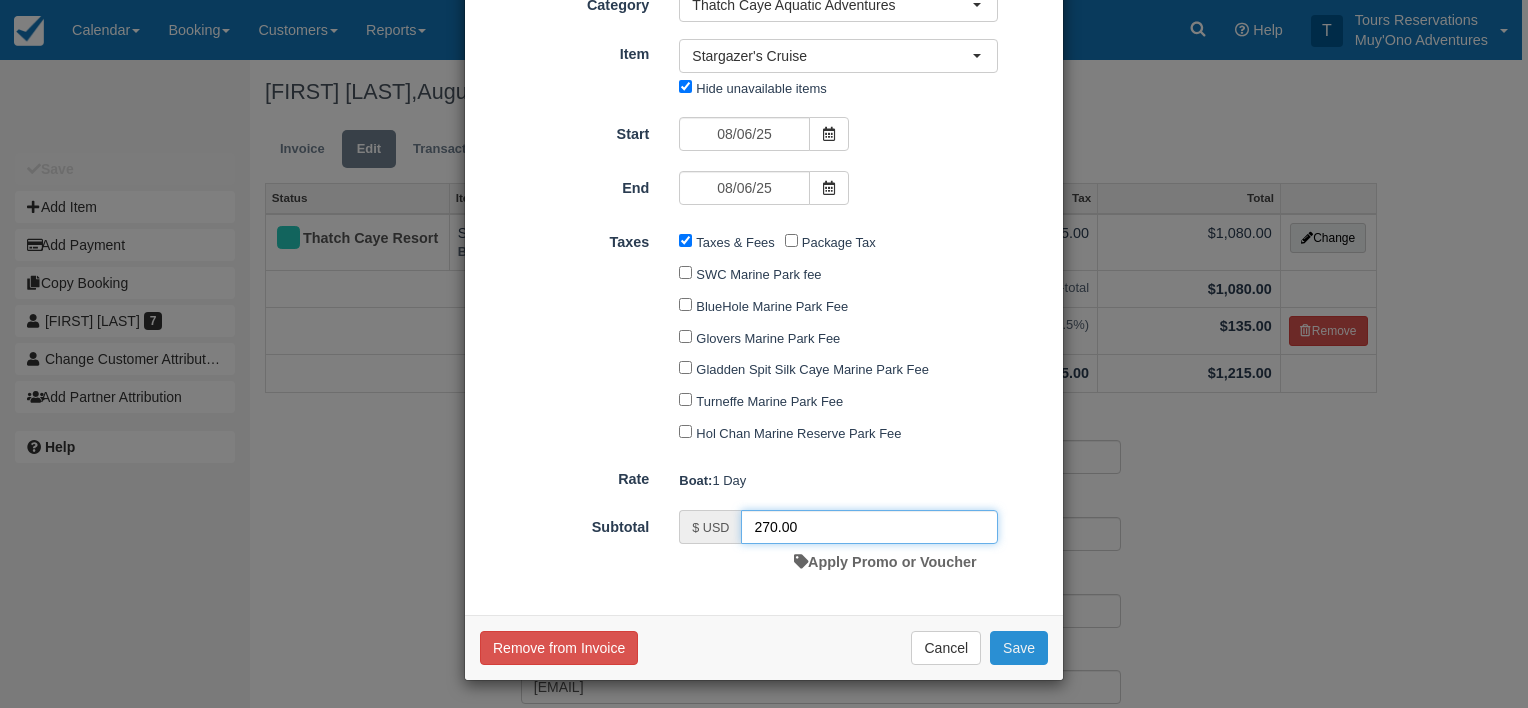 type on "270.00" 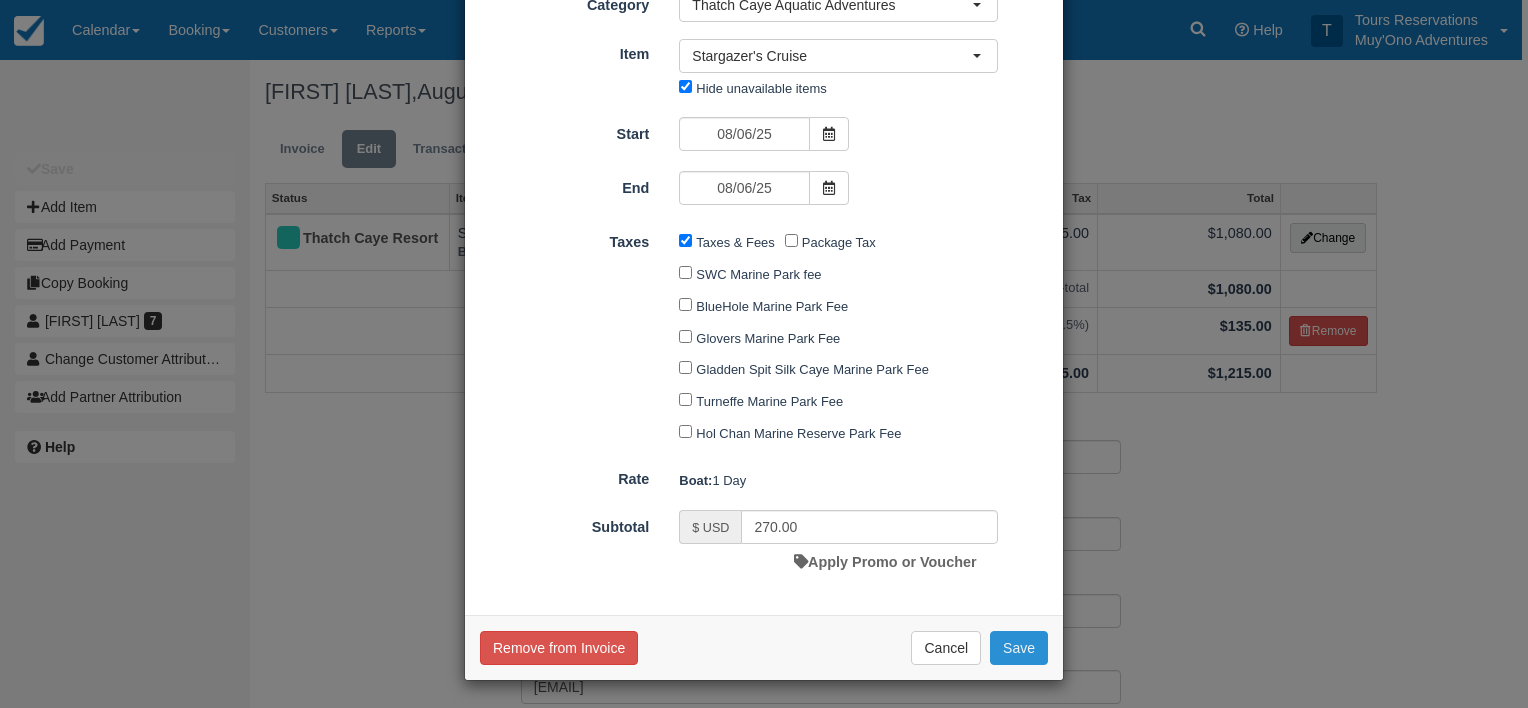 click on "Save" at bounding box center (1019, 648) 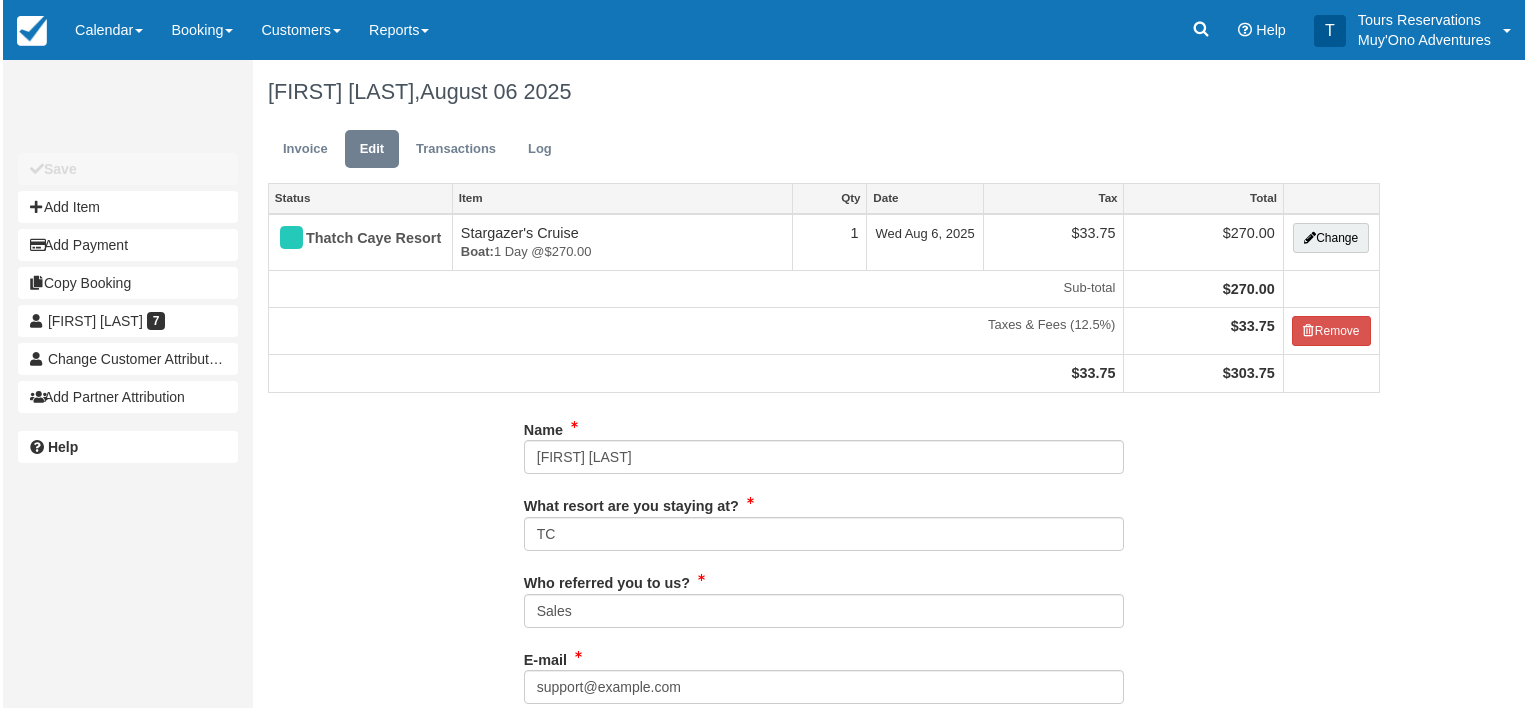 scroll, scrollTop: 0, scrollLeft: 0, axis: both 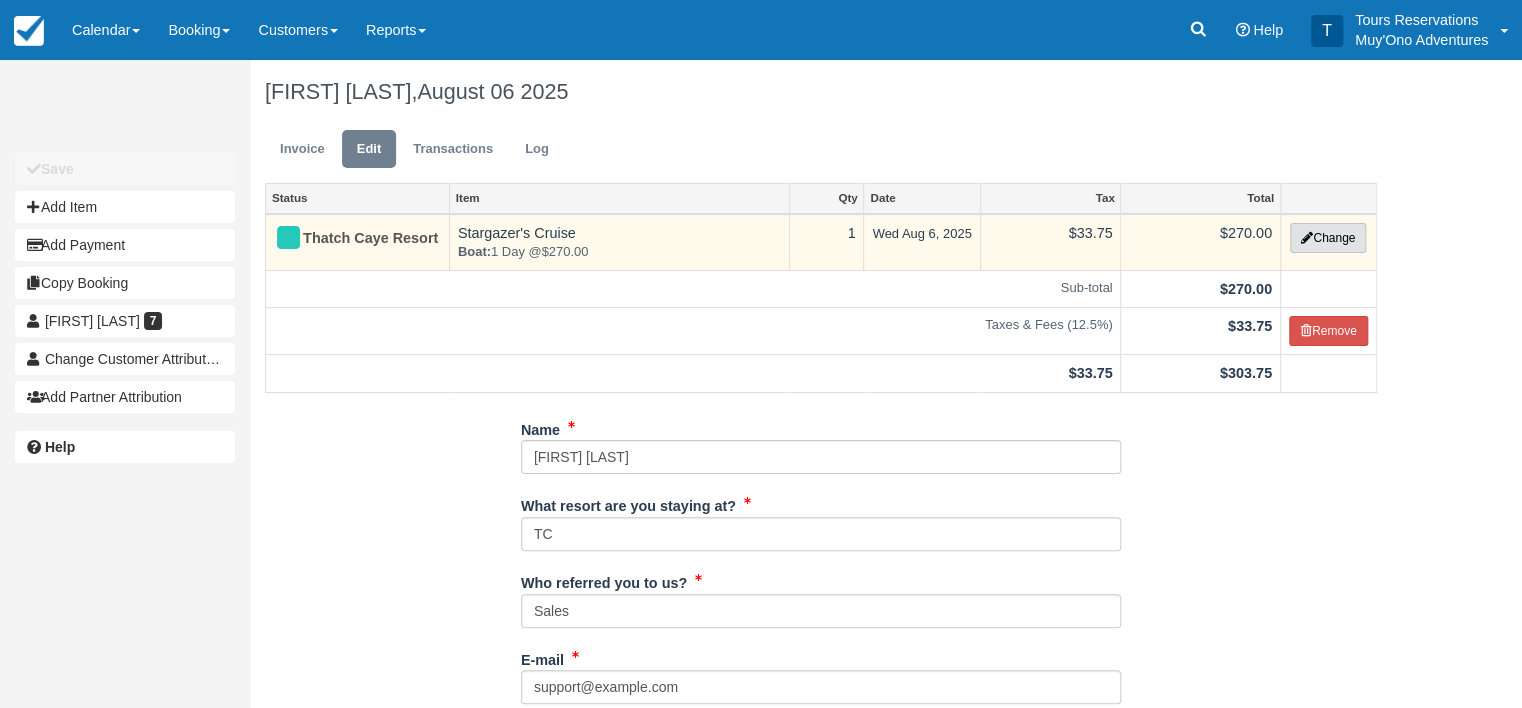 click on "Change" at bounding box center (1328, 238) 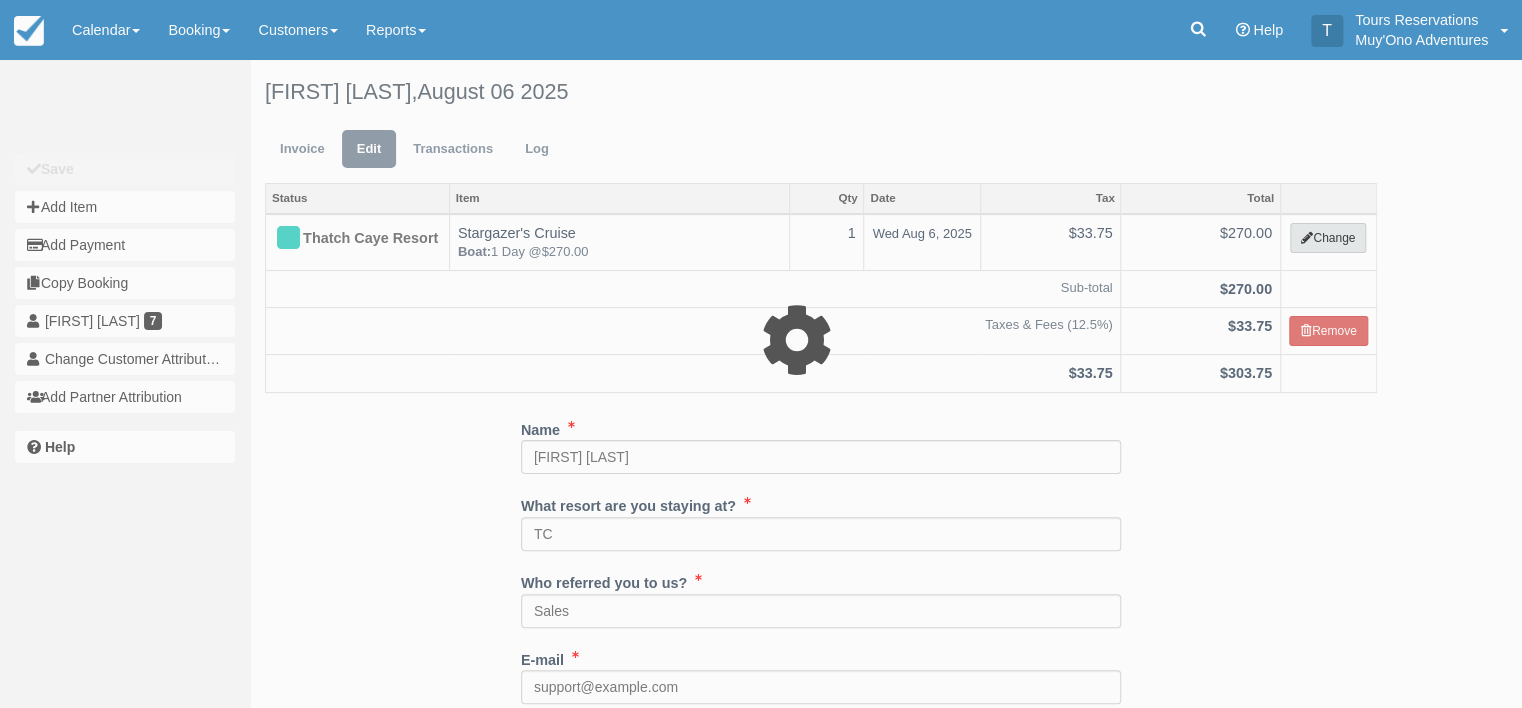 select on "64" 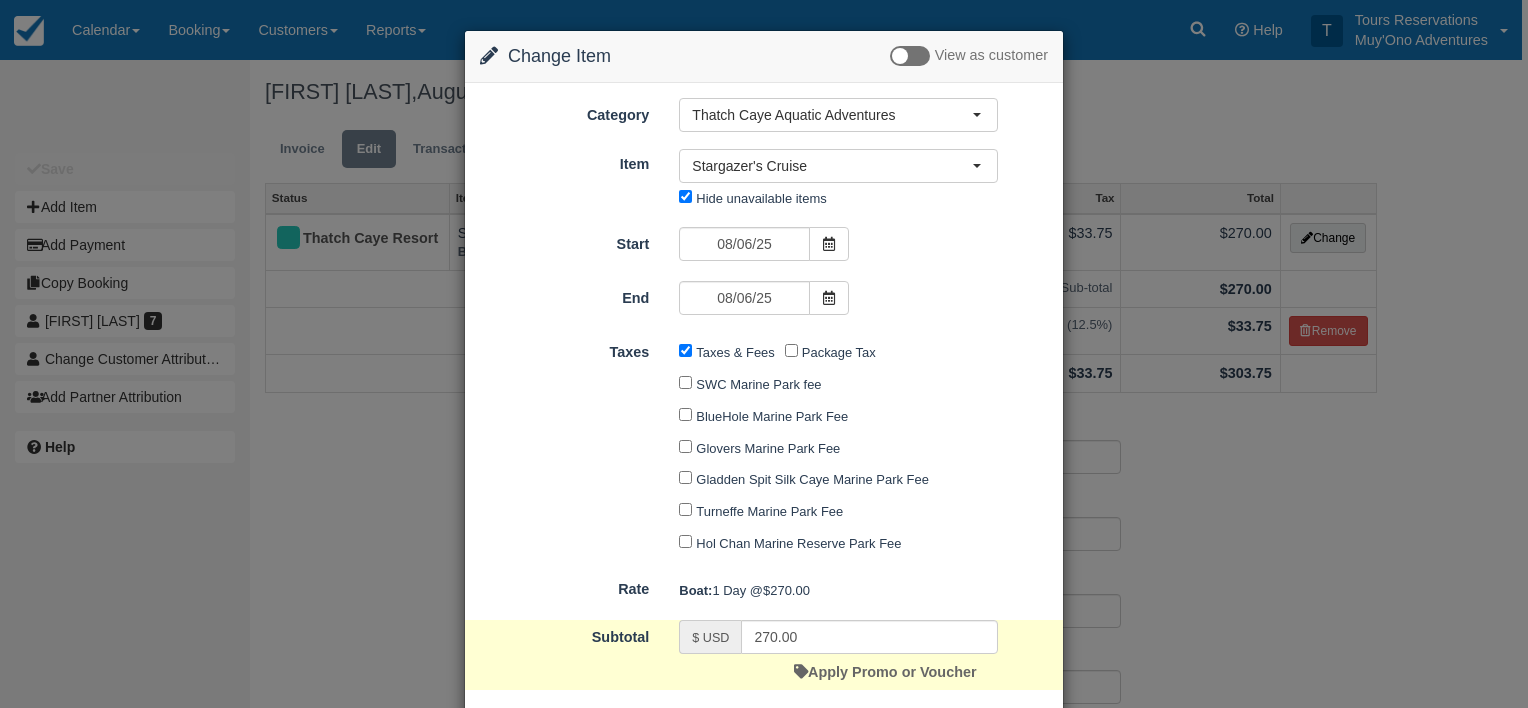 scroll, scrollTop: 110, scrollLeft: 0, axis: vertical 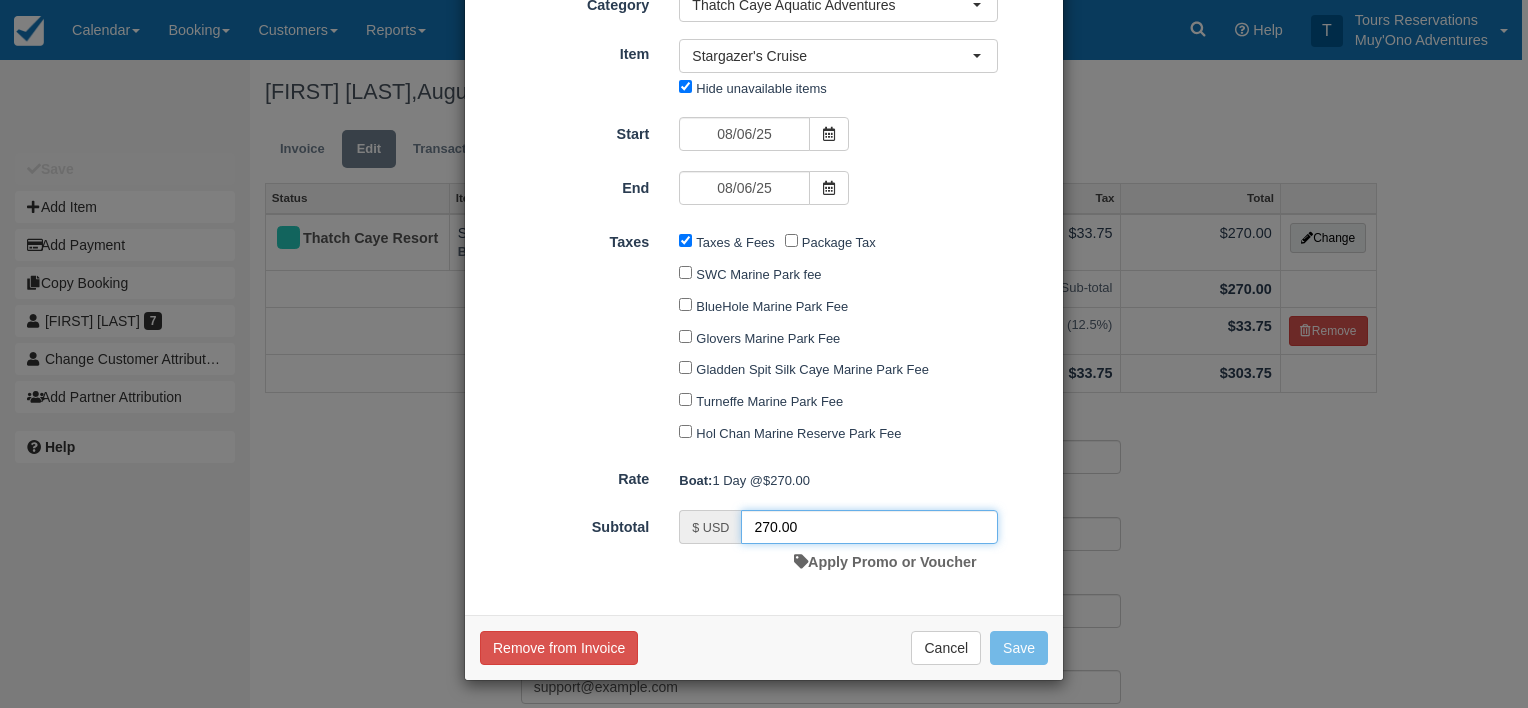click on "270.00" at bounding box center (869, 527) 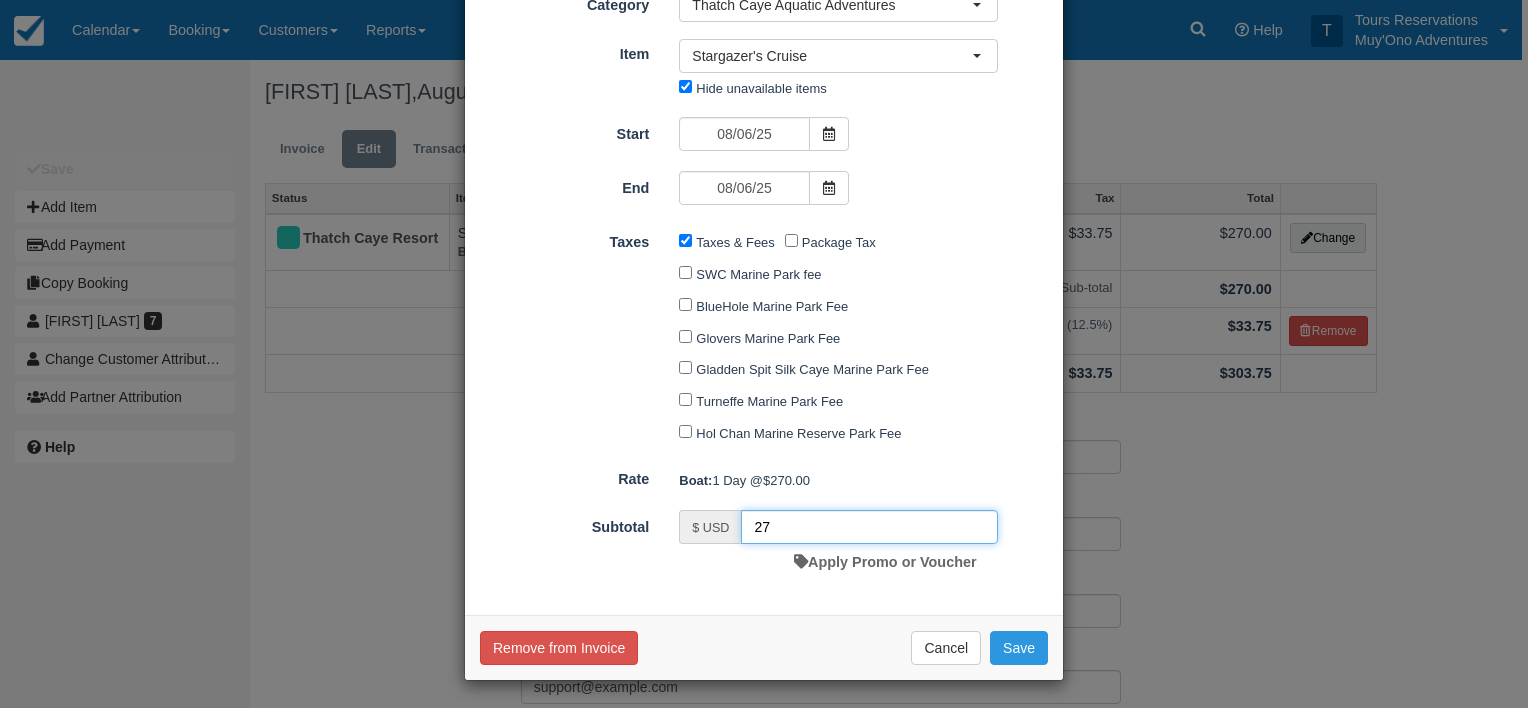 type on "2" 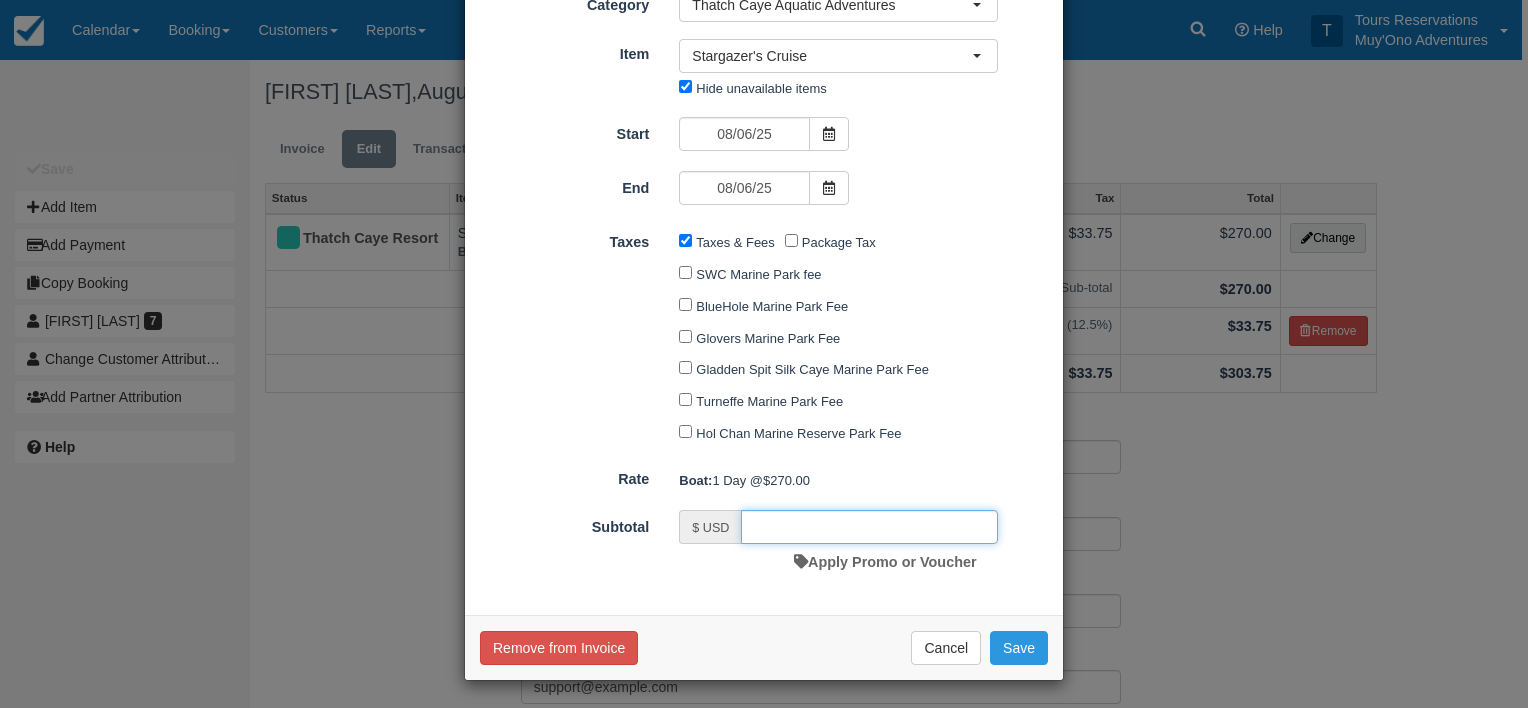 type on "2" 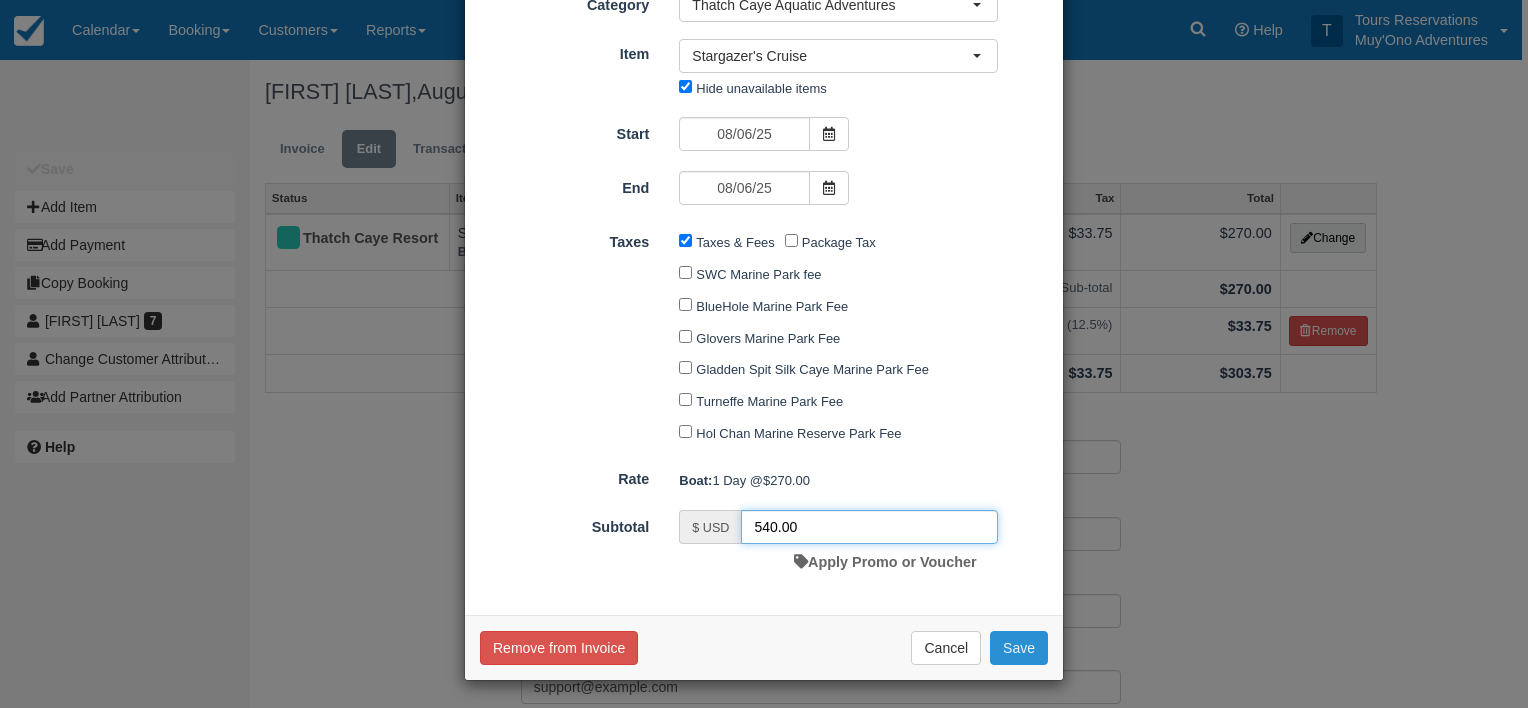 type on "540.00" 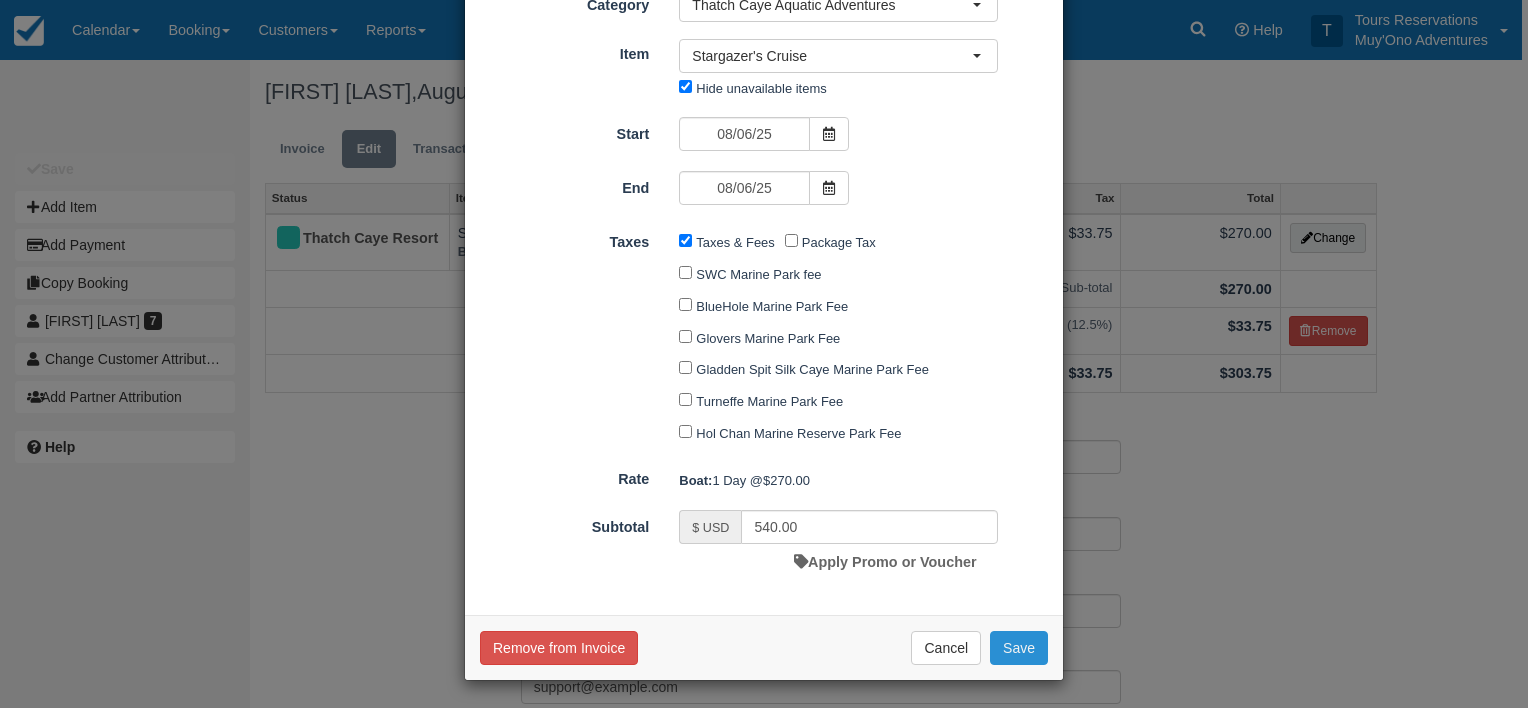 click on "Save" at bounding box center (1019, 648) 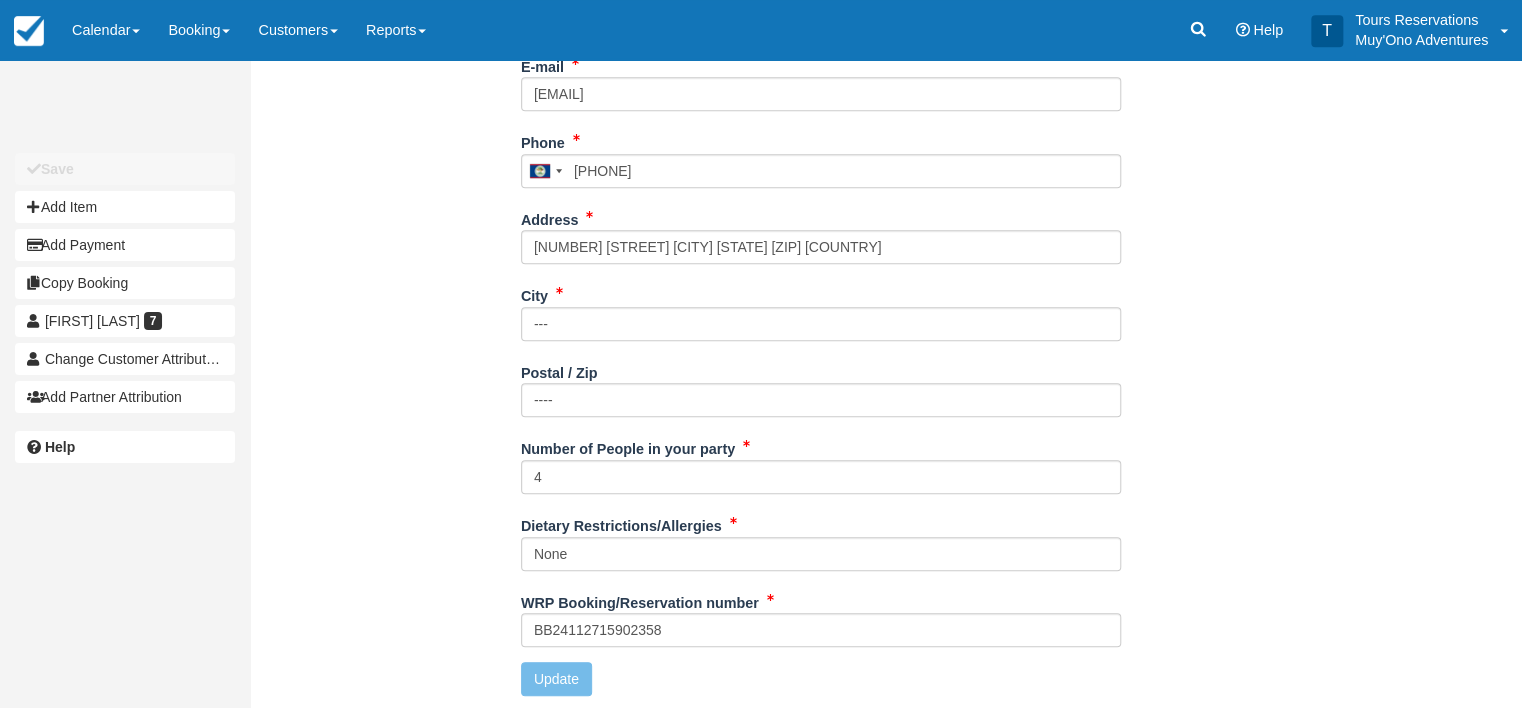 scroll, scrollTop: 0, scrollLeft: 0, axis: both 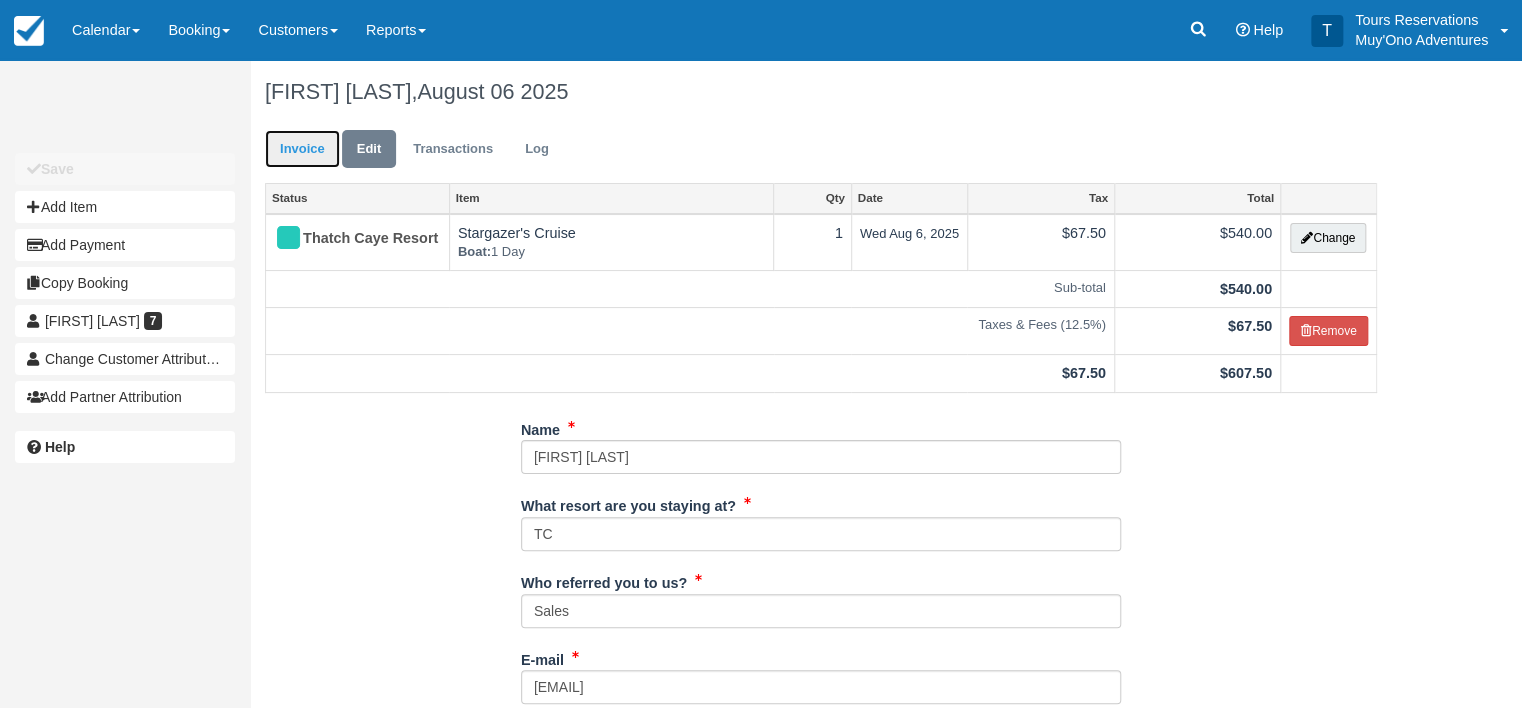 click on "Invoice" at bounding box center [302, 149] 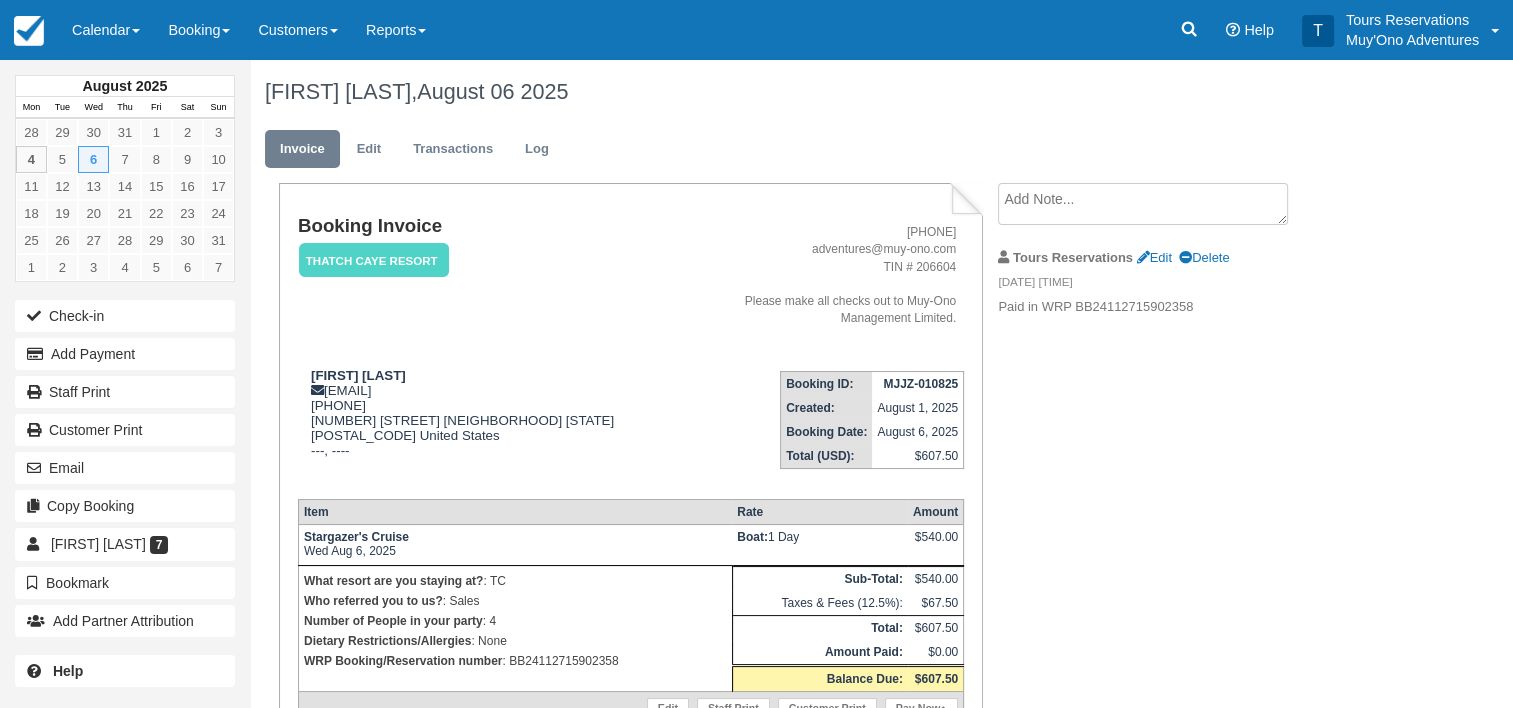 scroll, scrollTop: 112, scrollLeft: 0, axis: vertical 